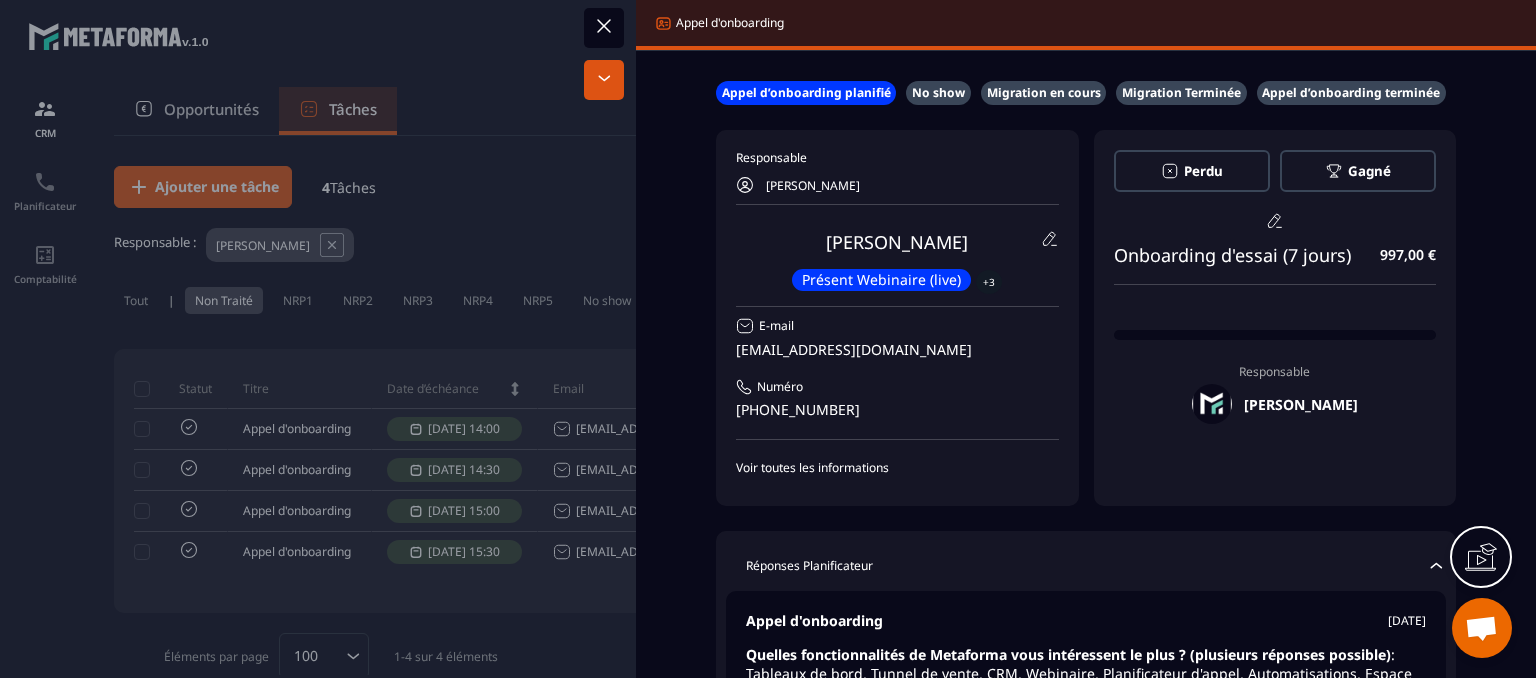 scroll, scrollTop: 0, scrollLeft: 0, axis: both 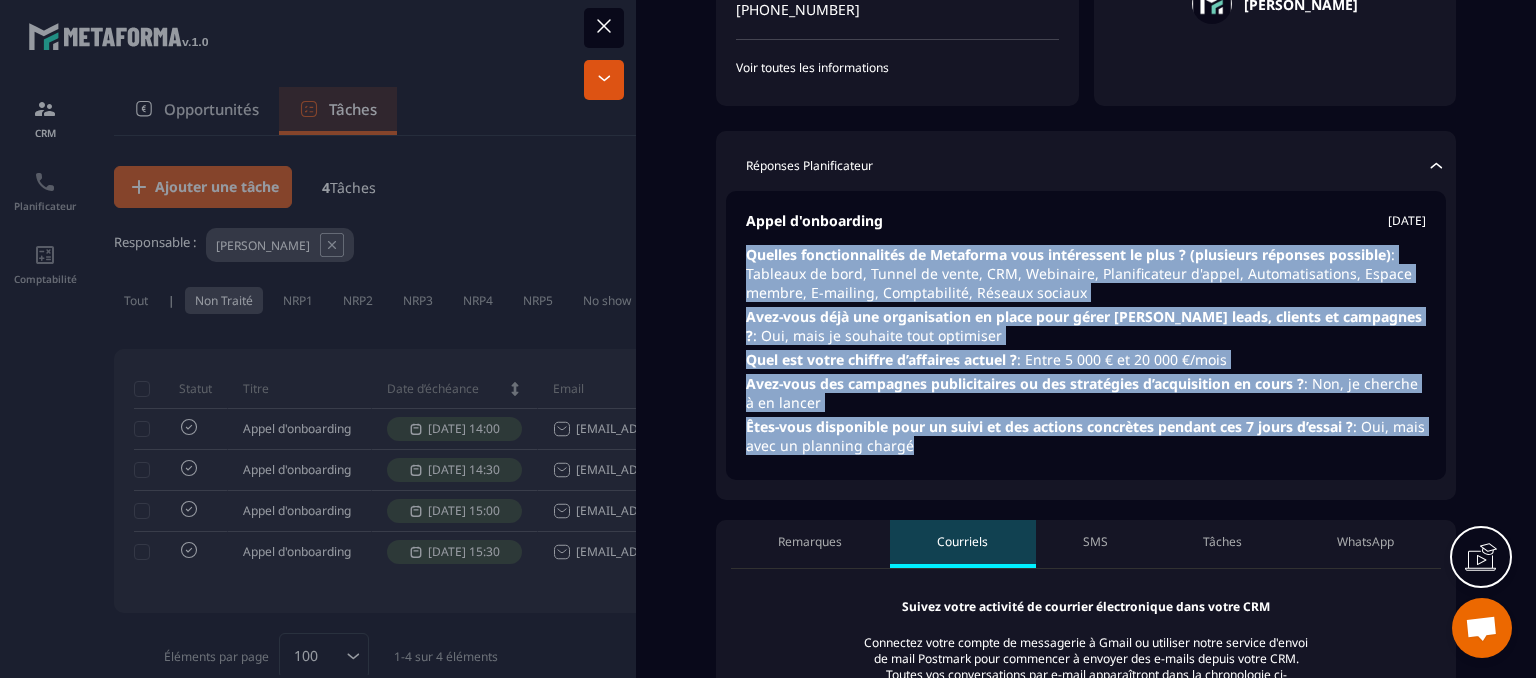 drag, startPoint x: 747, startPoint y: 253, endPoint x: 1187, endPoint y: 474, distance: 492.383 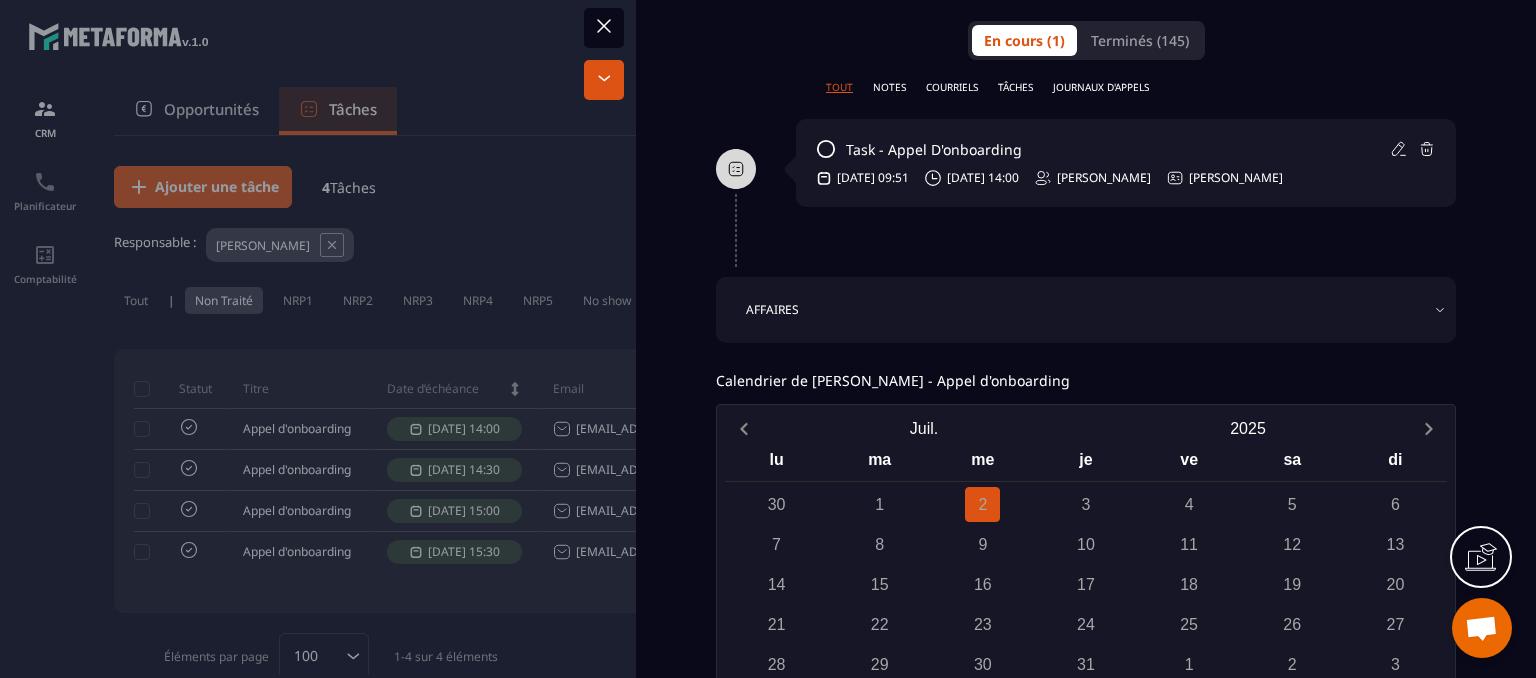 scroll, scrollTop: 1200, scrollLeft: 0, axis: vertical 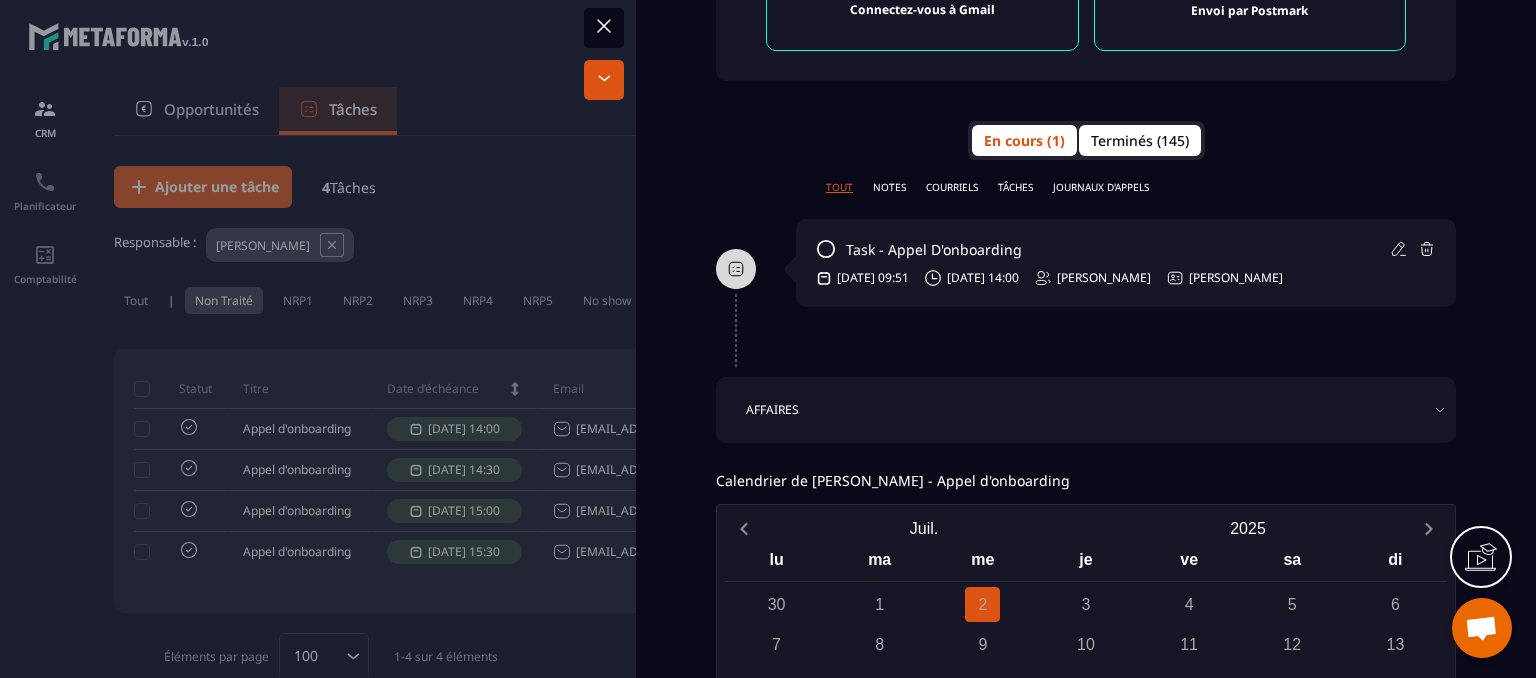 click on "Terminés (145)" at bounding box center (1140, 140) 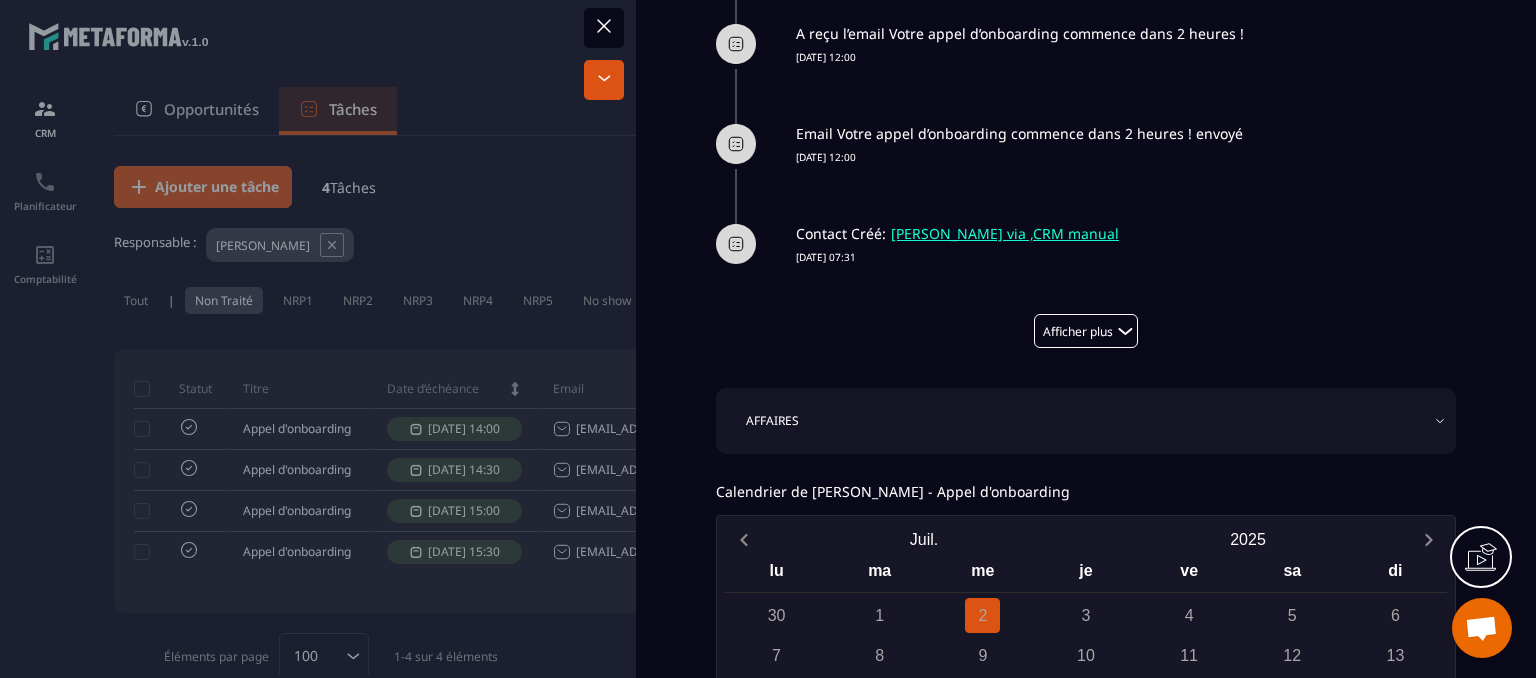 scroll, scrollTop: 1900, scrollLeft: 0, axis: vertical 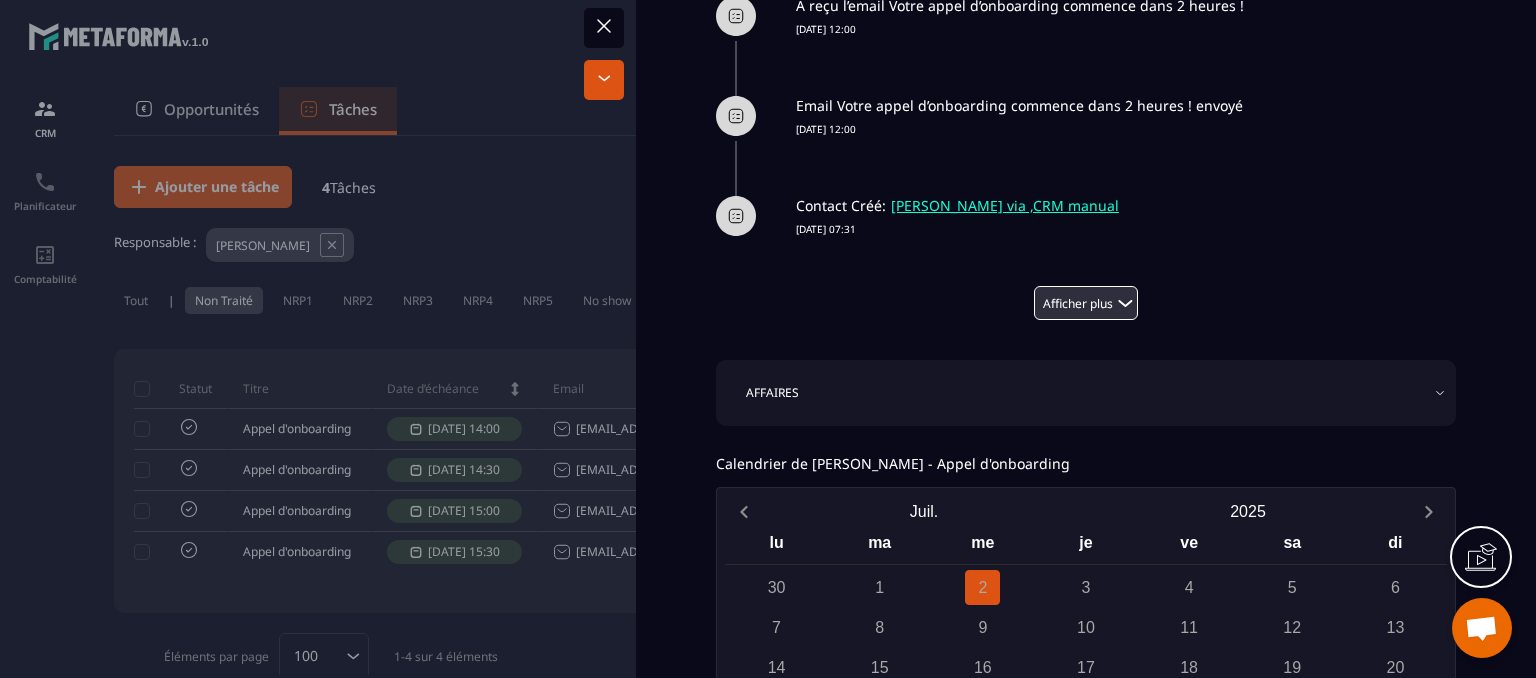 click on "Afficher plus" at bounding box center (1086, 303) 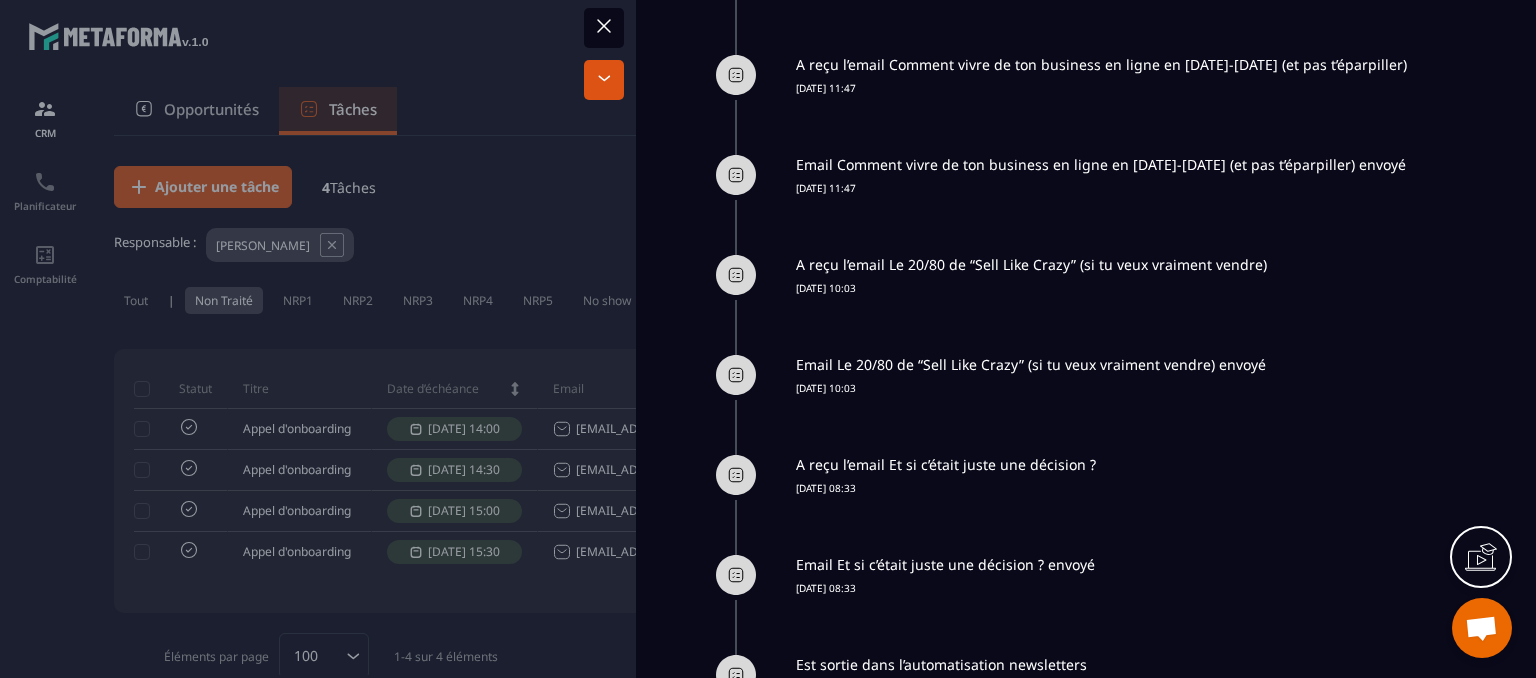 scroll, scrollTop: 3900, scrollLeft: 0, axis: vertical 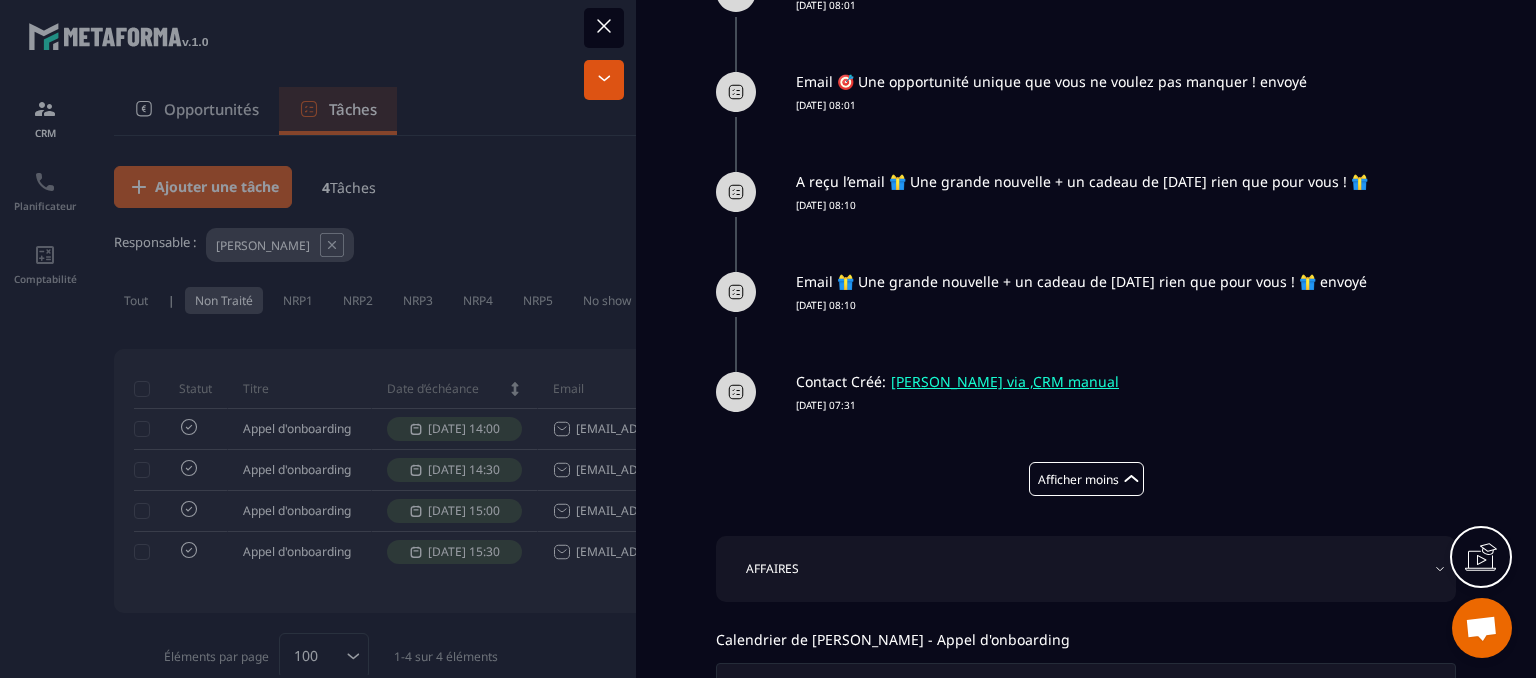 drag, startPoint x: 796, startPoint y: 407, endPoint x: 884, endPoint y: 421, distance: 89.106674 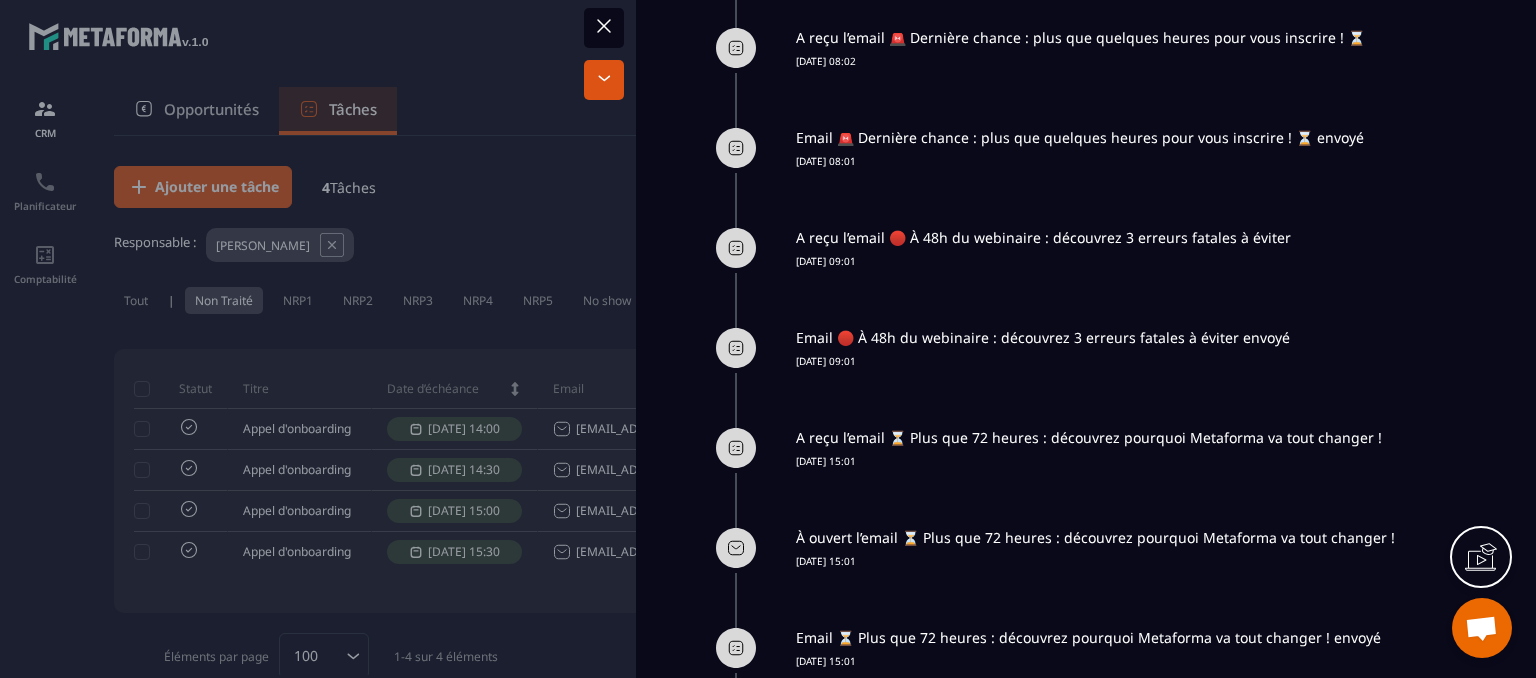 scroll, scrollTop: 15009, scrollLeft: 0, axis: vertical 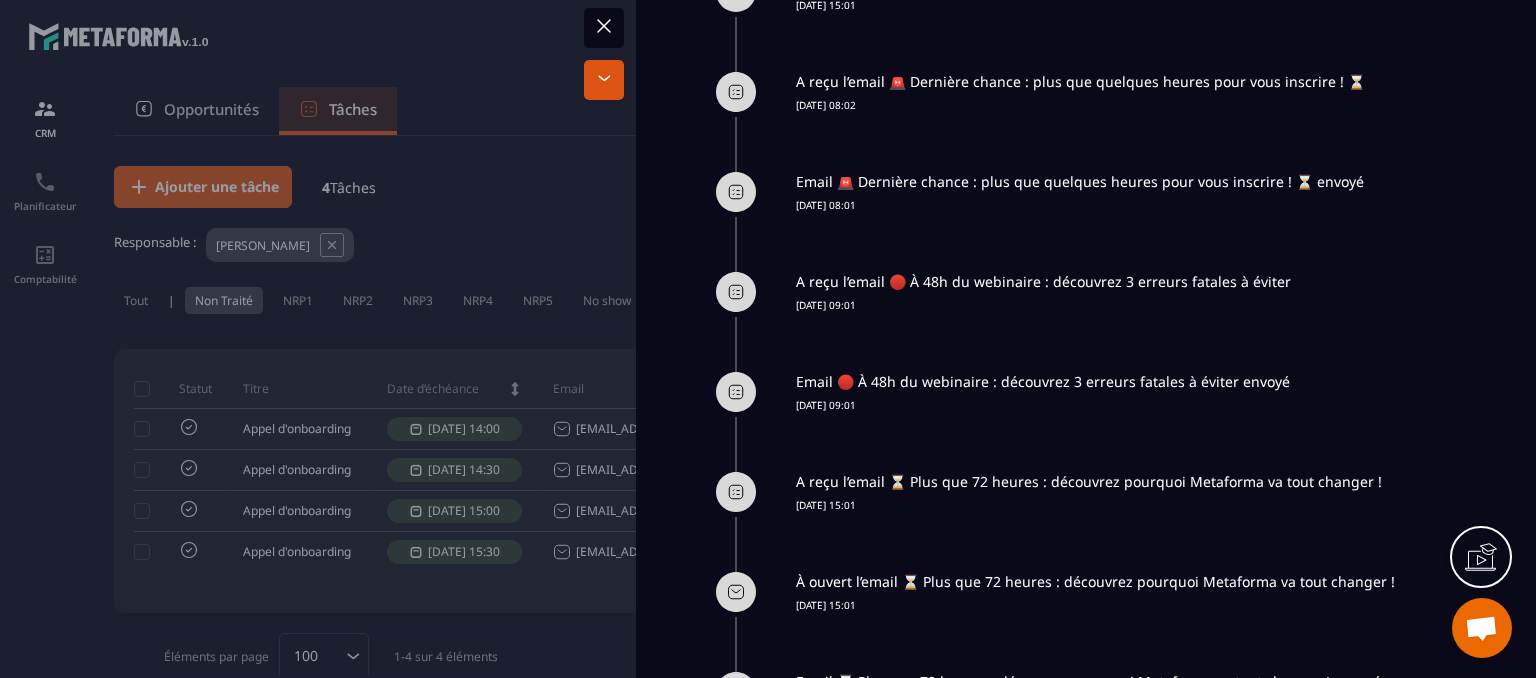 click 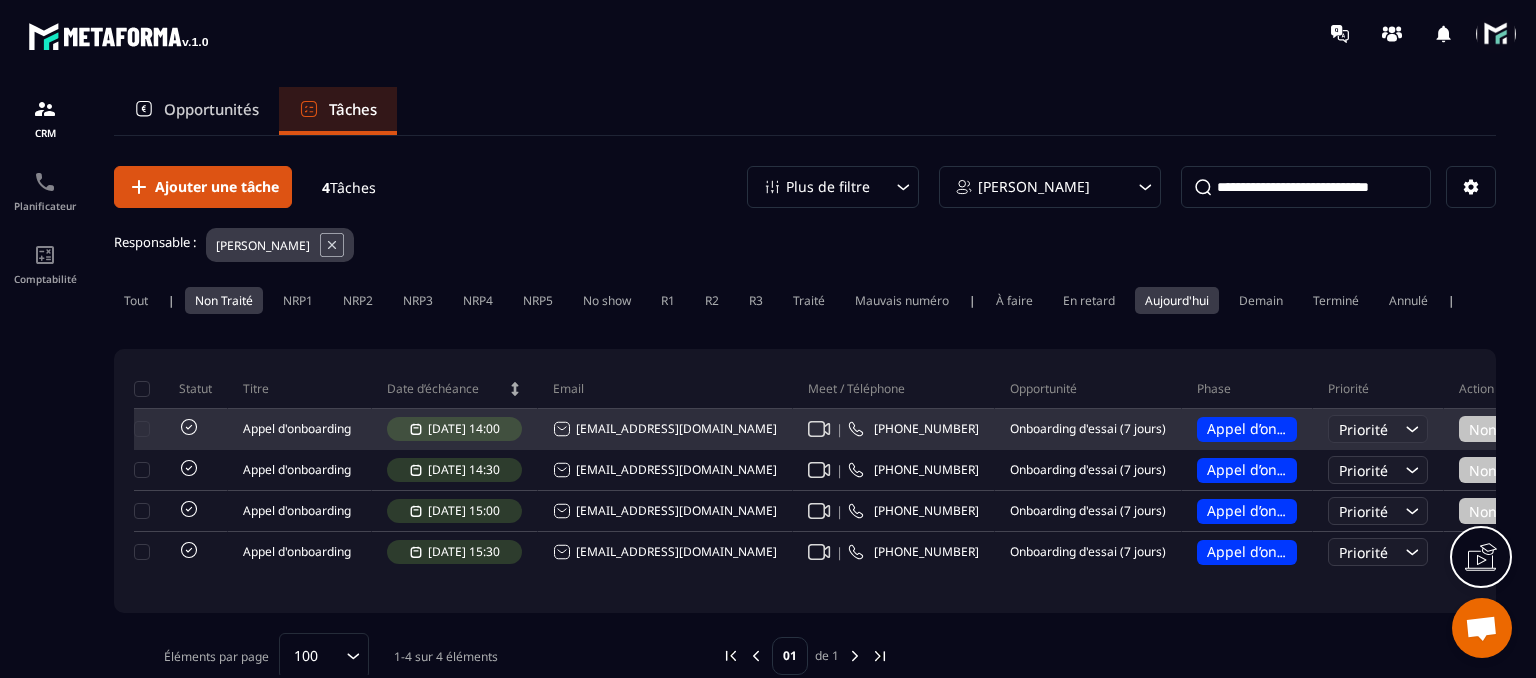click on "Appel d’onboarding planifié" at bounding box center (1300, 428) 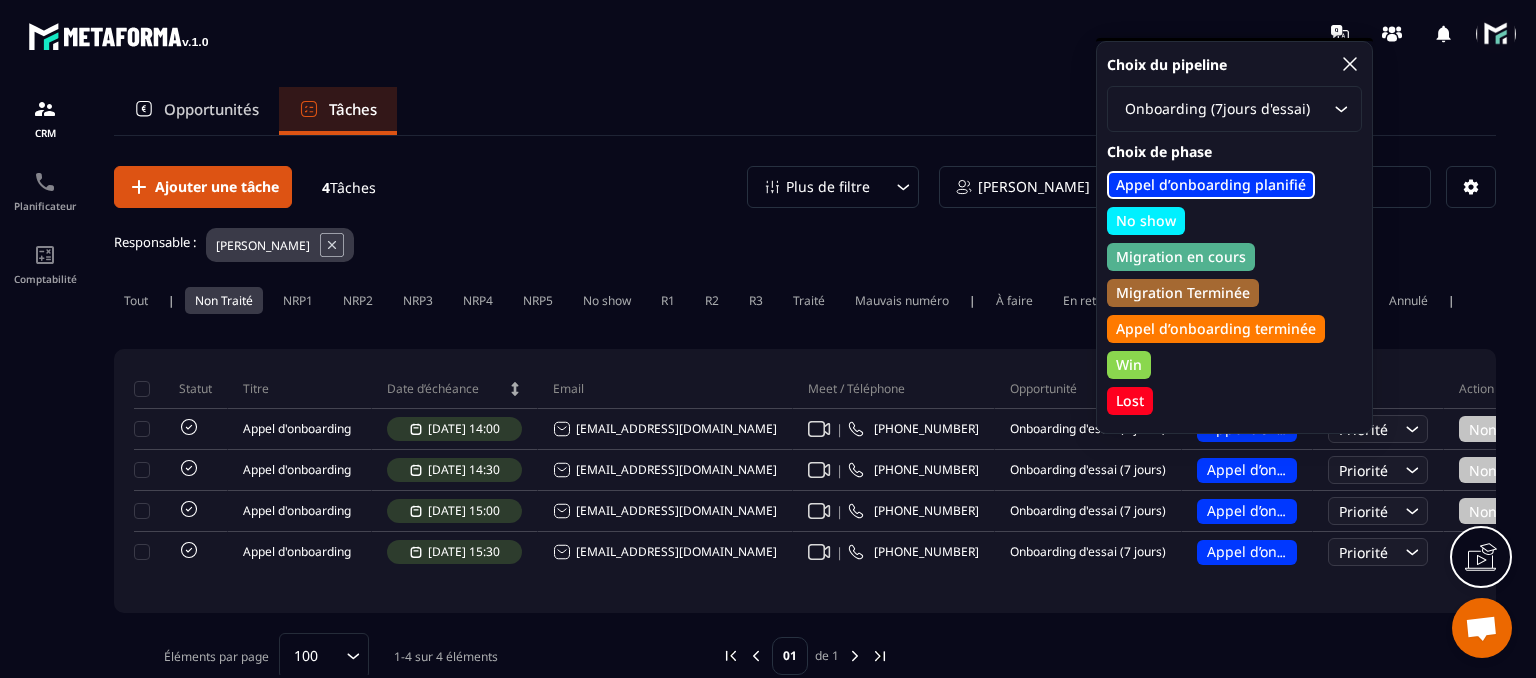 click on "Ajouter une tâche 4  Tâches Plus de filtre [PERSON_NAME] Responsable :  [PERSON_NAME] Tout | Non Traité NRP1 NRP2 NRP3 NRP4 NRP5 No show R1 R2 R3 Traité Mauvais numéro | À faire En retard [DATE] [DATE] Terminé Annulé | Statut Titre Date d’échéance Email Meet / Téléphone Opportunité Phase Priorité Action Nom du contact Responsable Date de création Appel d'onboarding [DATE] 14:00 [EMAIL_ADDRESS][DOMAIN_NAME] | [PHONE_NUMBER] Onboarding d'essai (7 jours) Appel d’onboarding planifié Priorité Non Traité [PERSON_NAME] [PERSON_NAME] [DATE] 09:51 Appel d'onboarding [DATE] 14:30 [EMAIL_ADDRESS][DOMAIN_NAME] | [PHONE_NUMBER] Onboarding d'essai (7 jours) Appel d’onboarding planifié Priorité Non Traité [PERSON_NAME] [PERSON_NAME] [DATE] 12:23 Appel d'onboarding [DATE] 15:00 [EMAIL_ADDRESS][DOMAIN_NAME] | [PHONE_NUMBER] Onboarding d'essai (7 jours) Appel d’onboarding planifié Priorité Non Traité [PERSON_NAME] [PERSON_NAME] [DATE] 09:48" at bounding box center [805, 422] 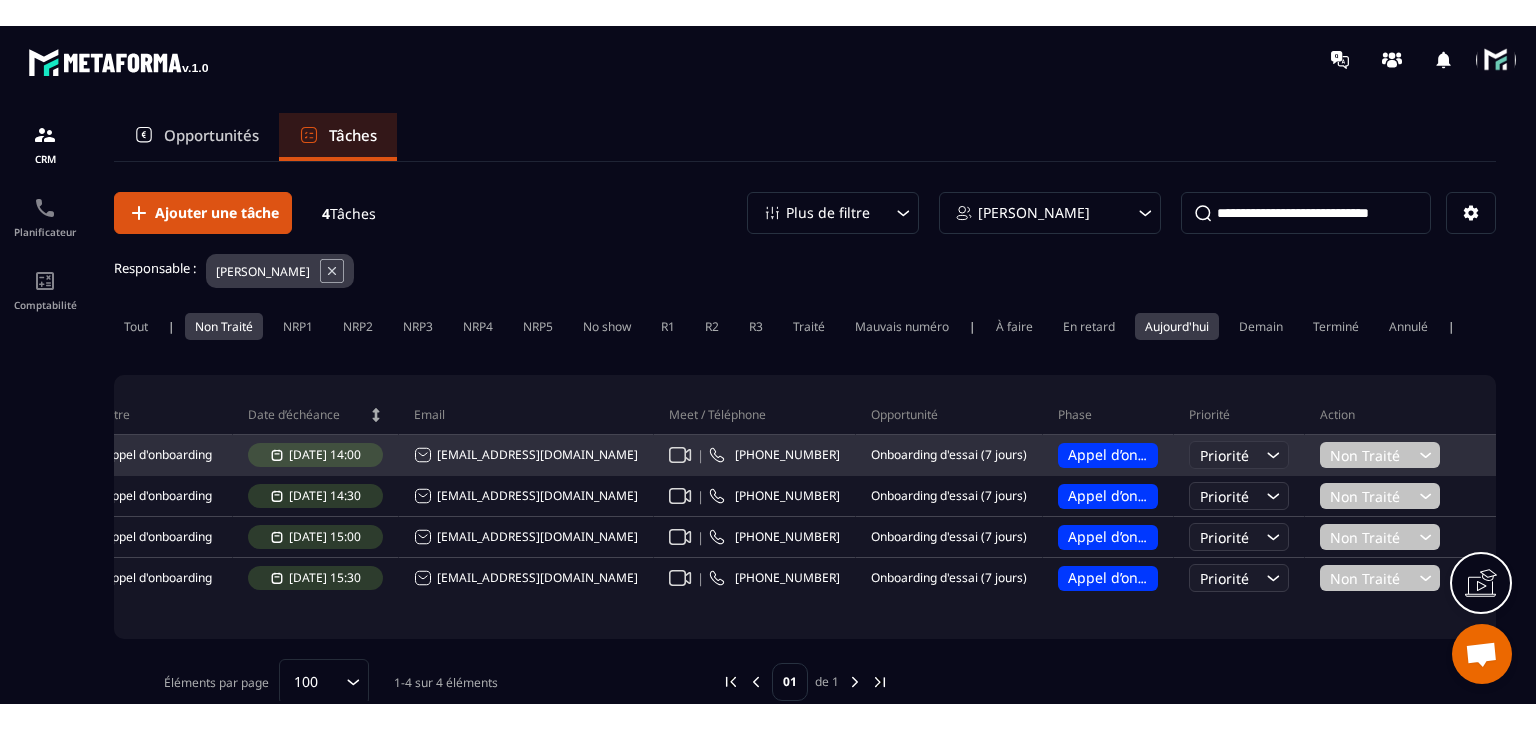 scroll, scrollTop: 0, scrollLeft: 0, axis: both 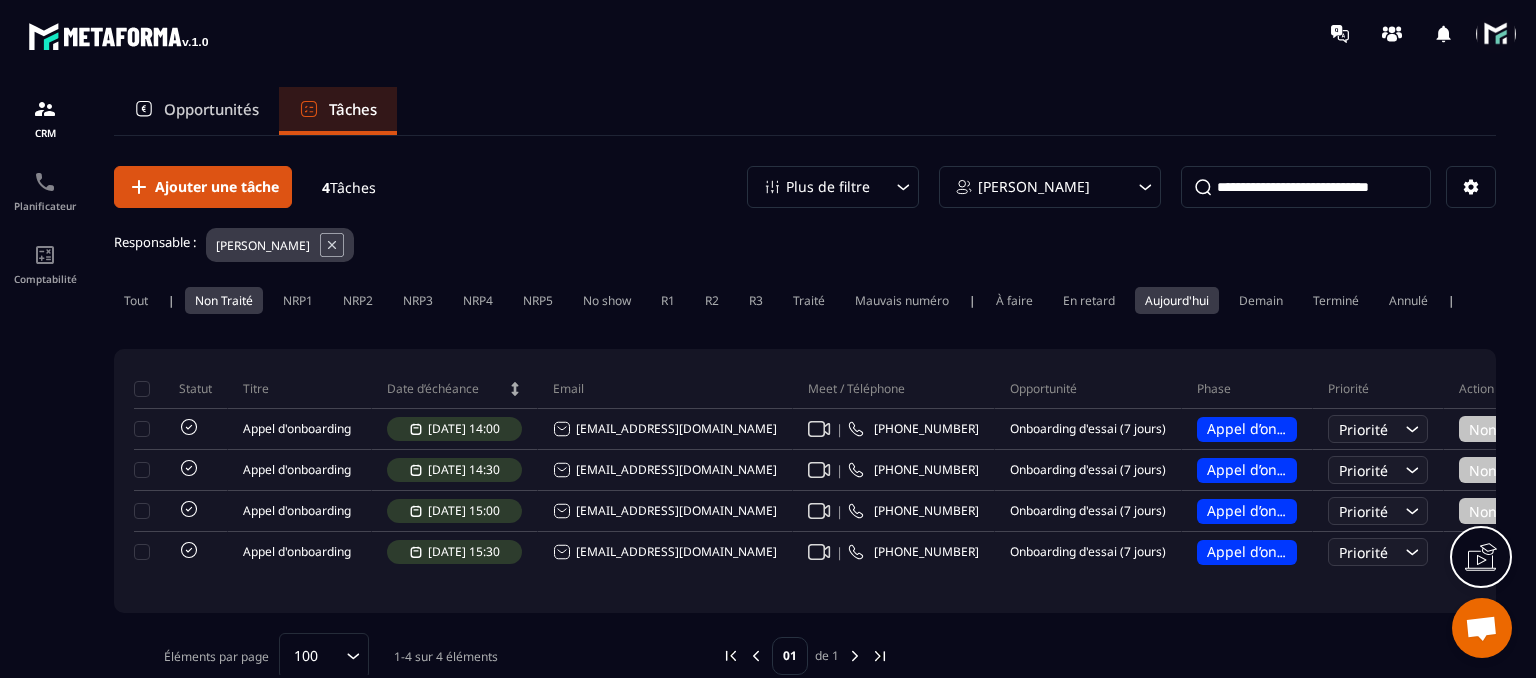 click at bounding box center [1496, 34] 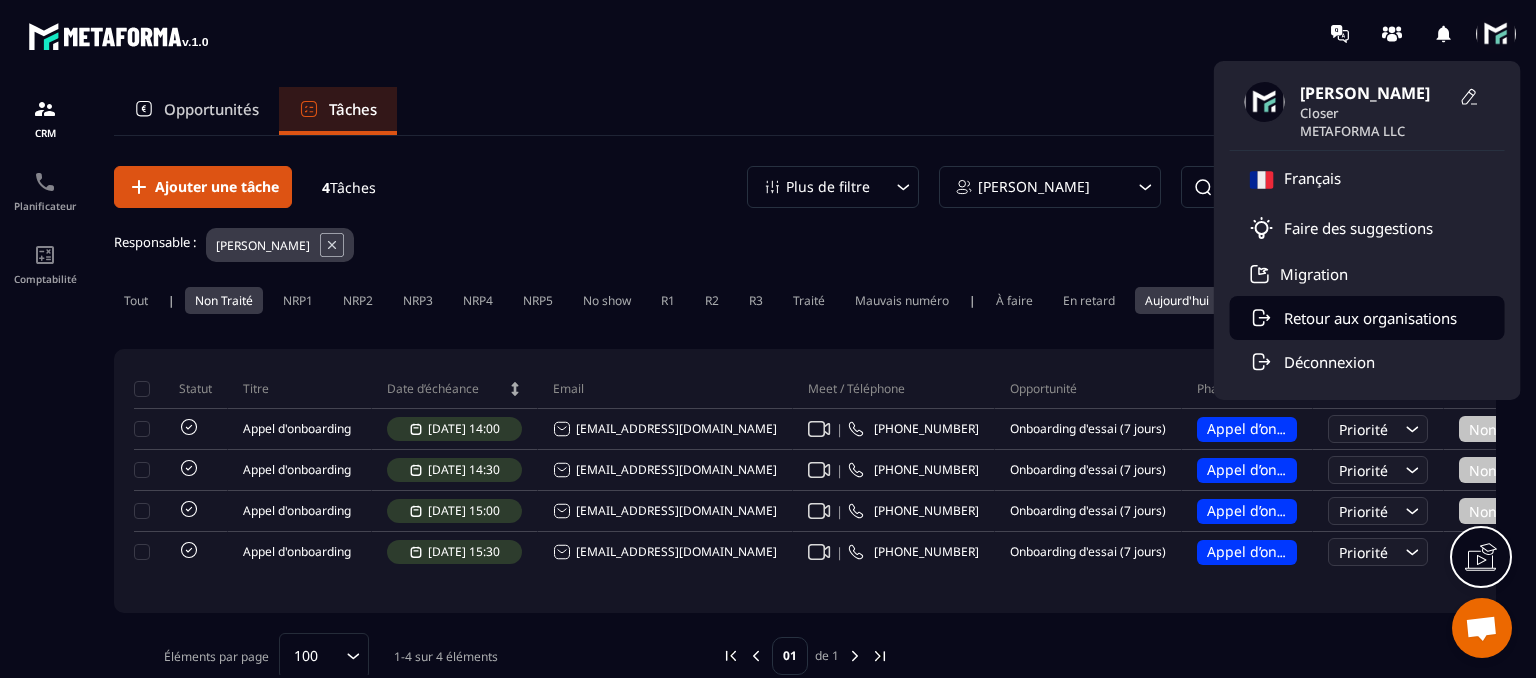 click on "Retour aux organisations" at bounding box center [1370, 318] 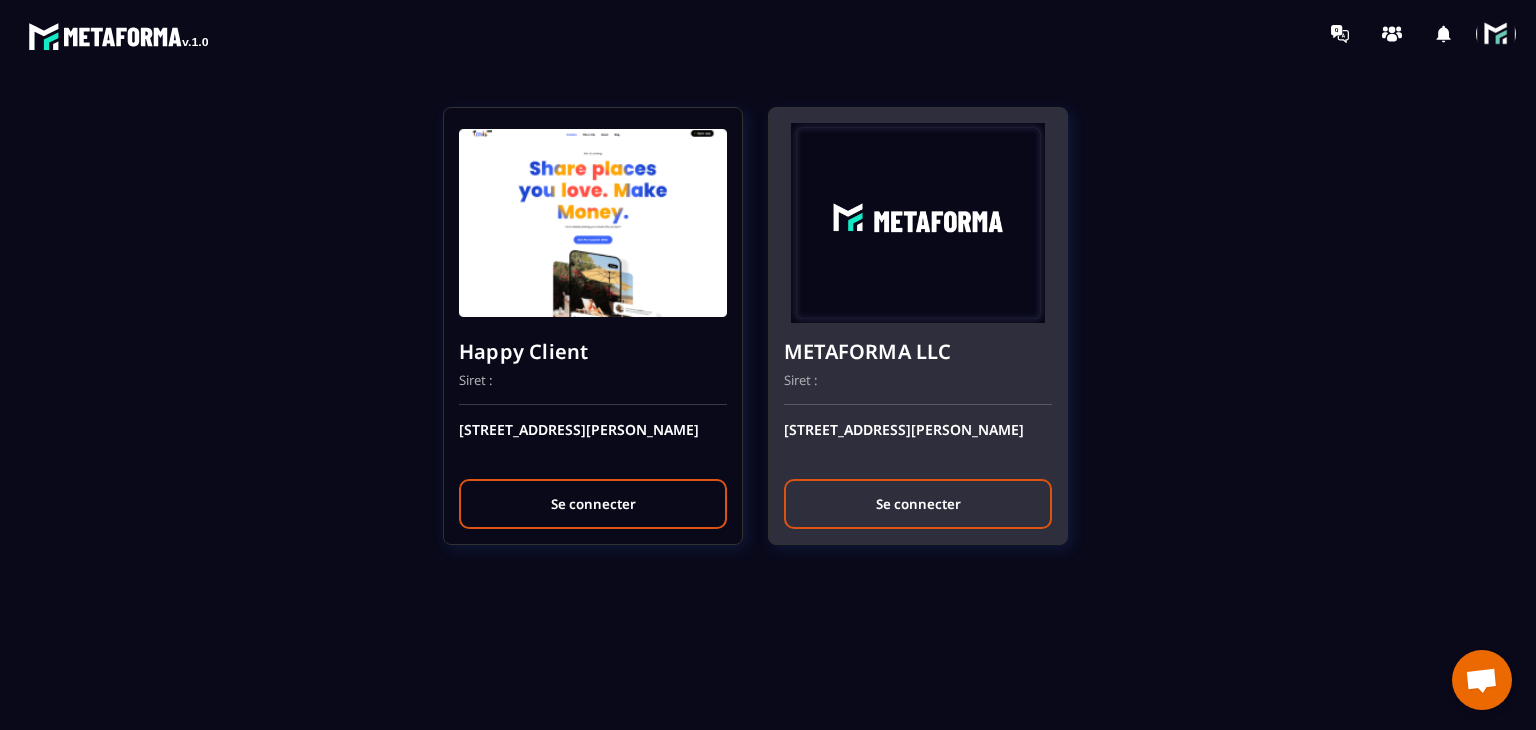 click on "Se connecter" at bounding box center (918, 504) 